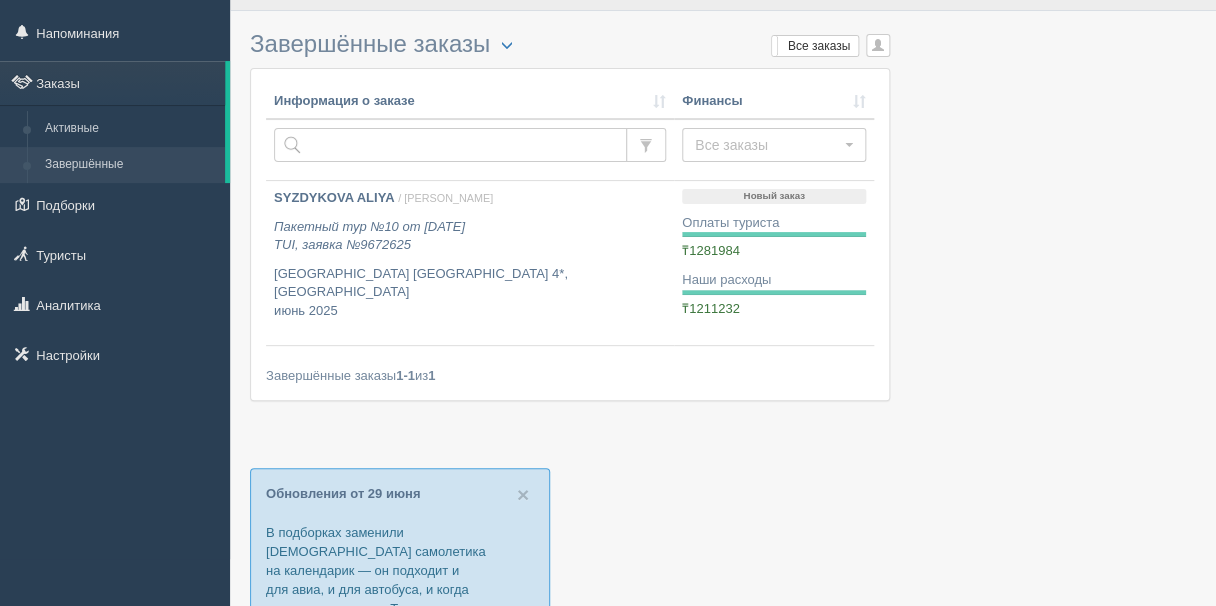 scroll, scrollTop: 0, scrollLeft: 0, axis: both 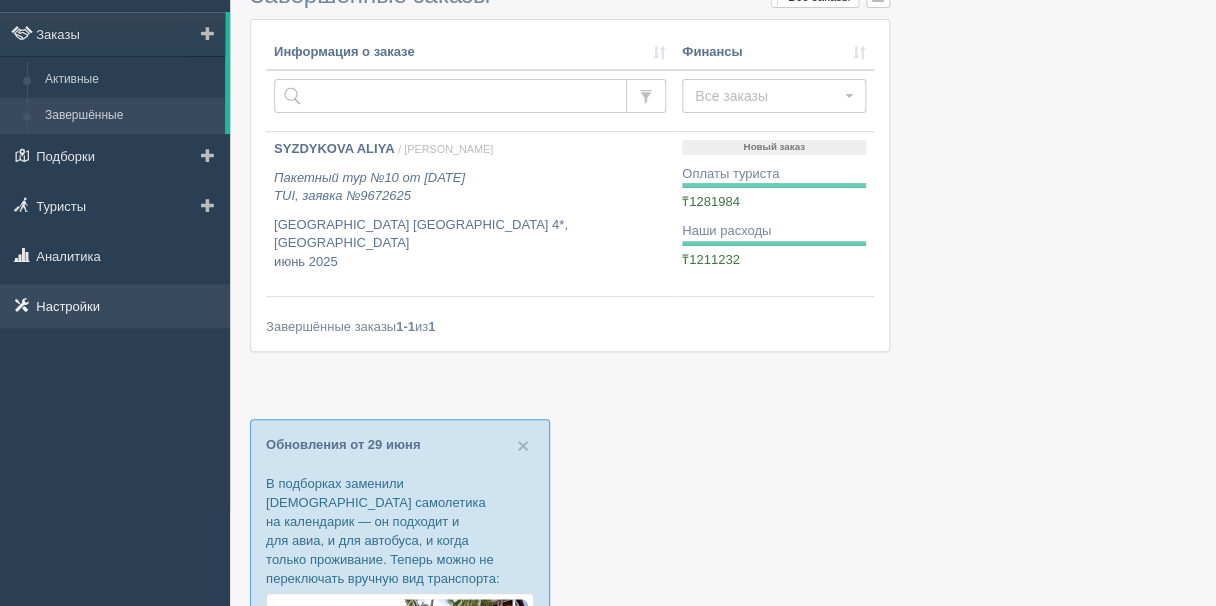 click on "Настройки" at bounding box center [115, 306] 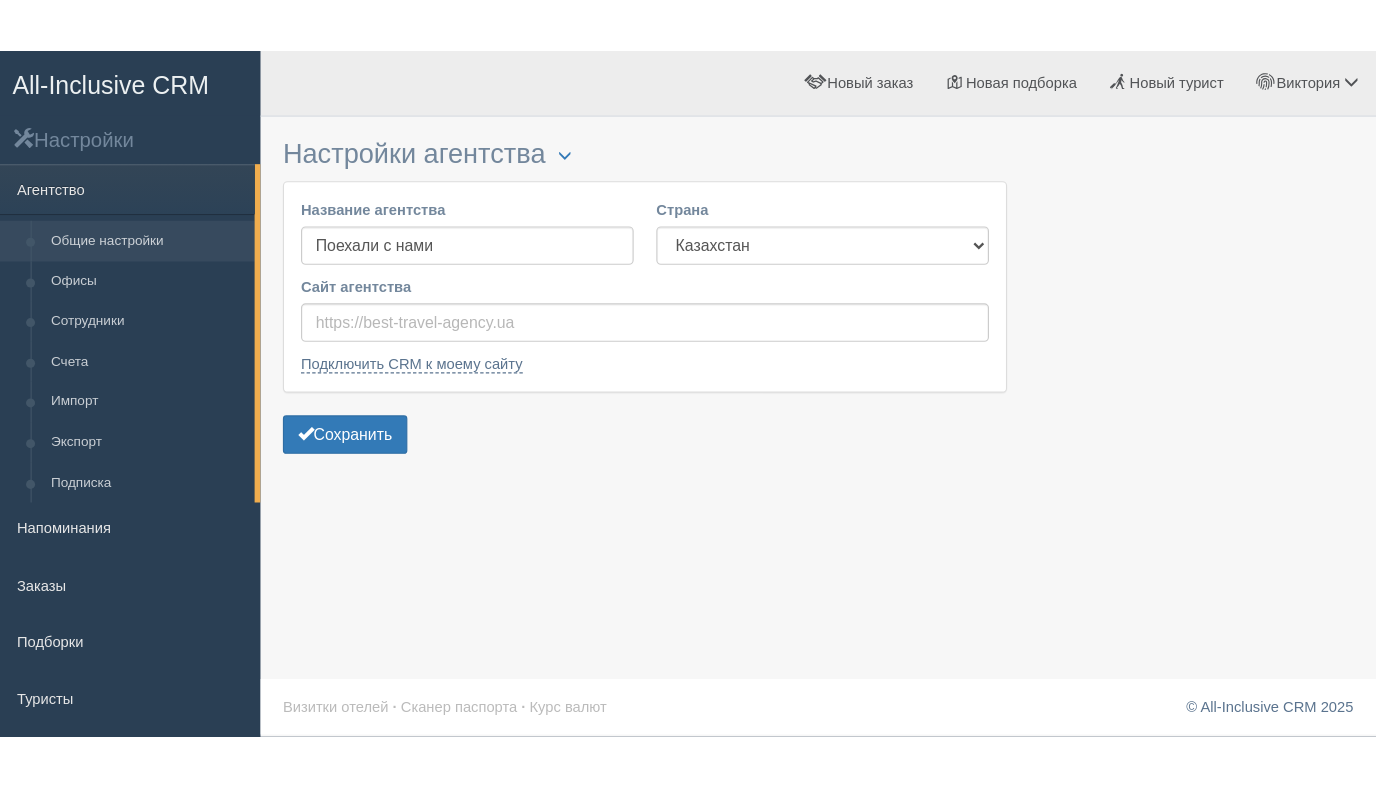 scroll, scrollTop: 0, scrollLeft: 0, axis: both 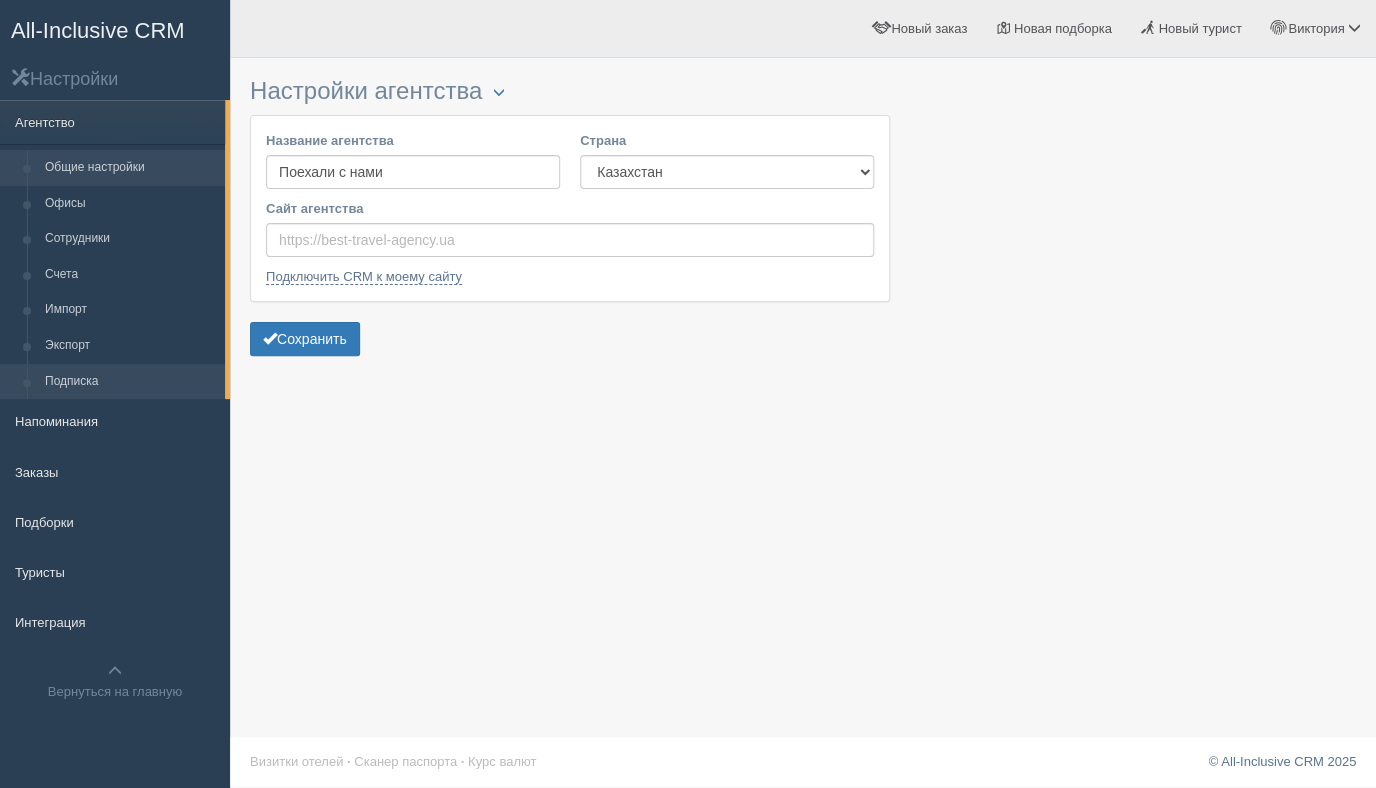 click on "Подписка" at bounding box center (130, 382) 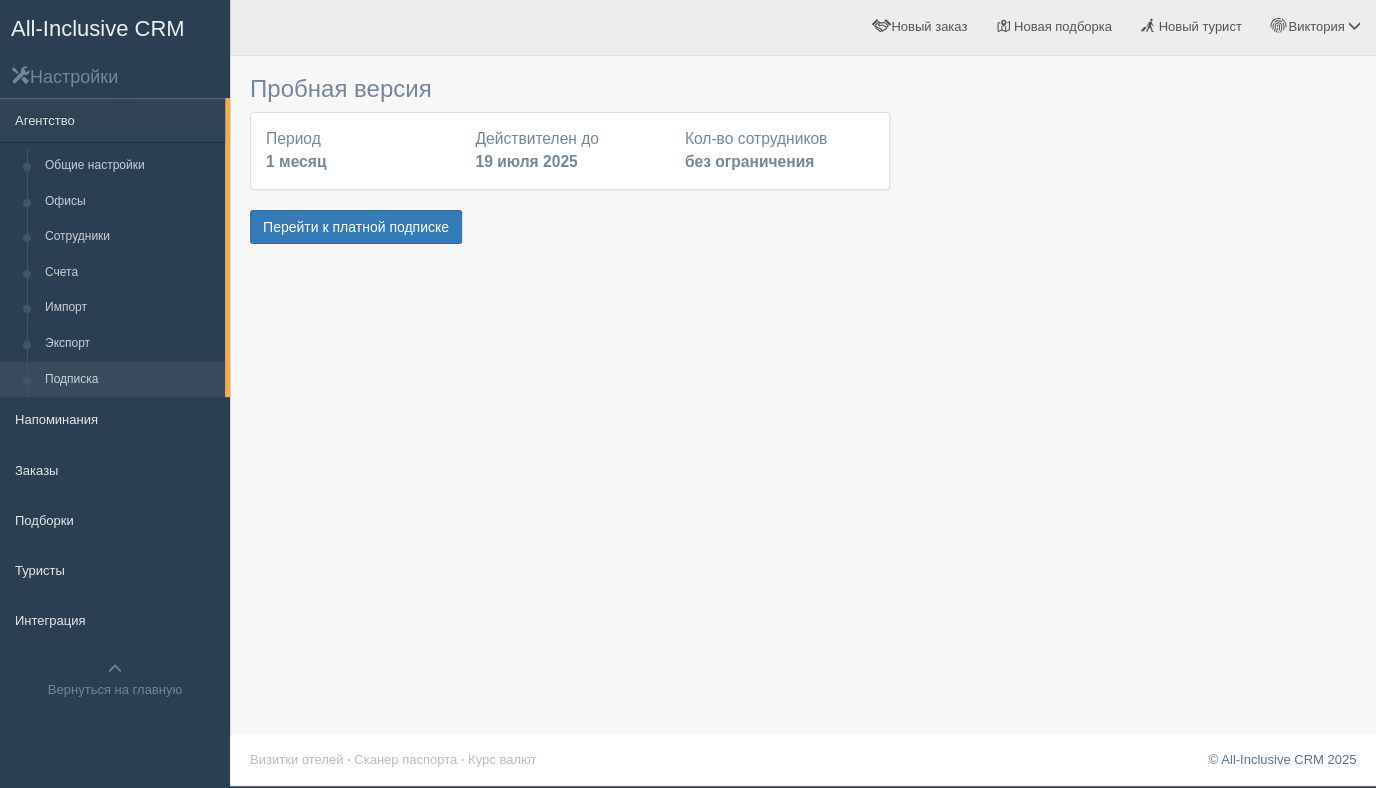 scroll, scrollTop: 0, scrollLeft: 0, axis: both 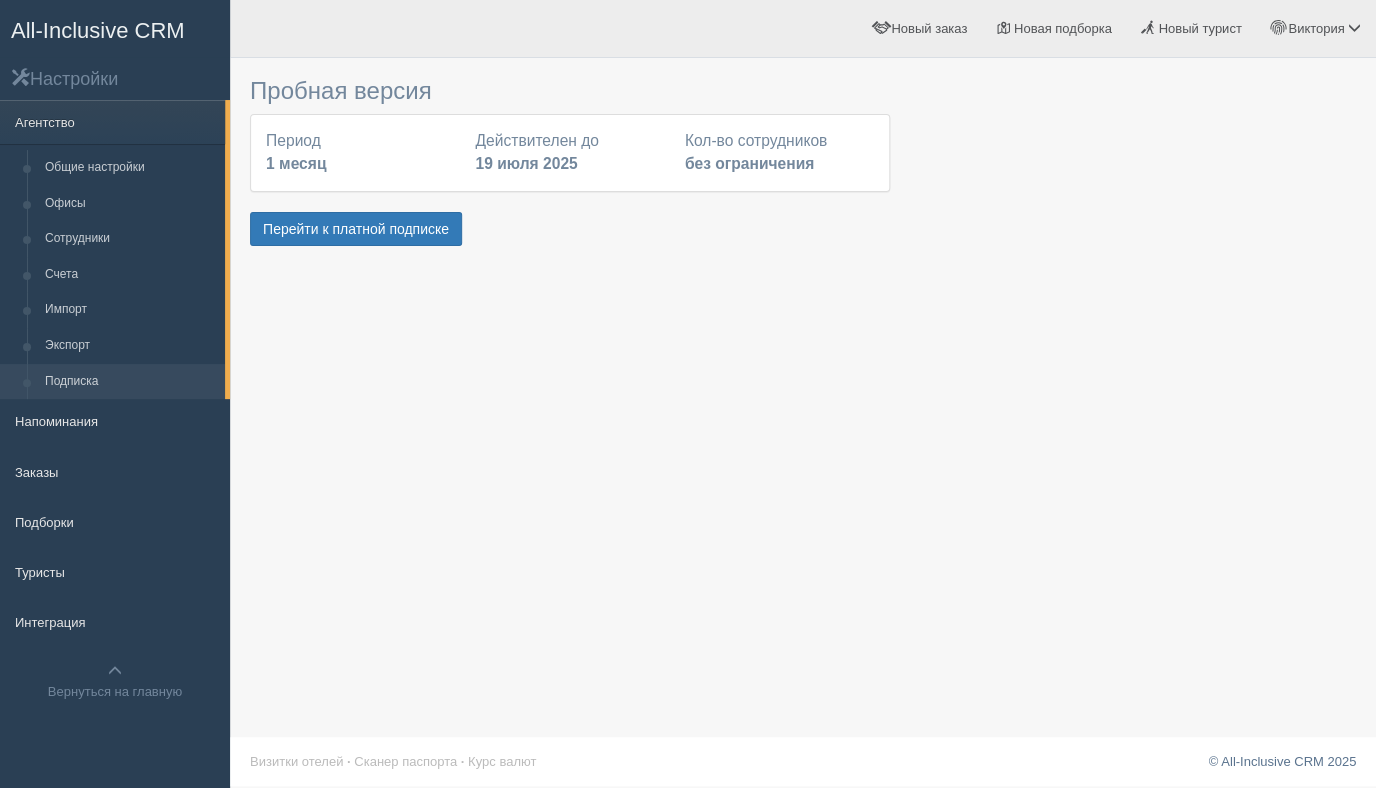 click on "Настройки" at bounding box center (115, 78) 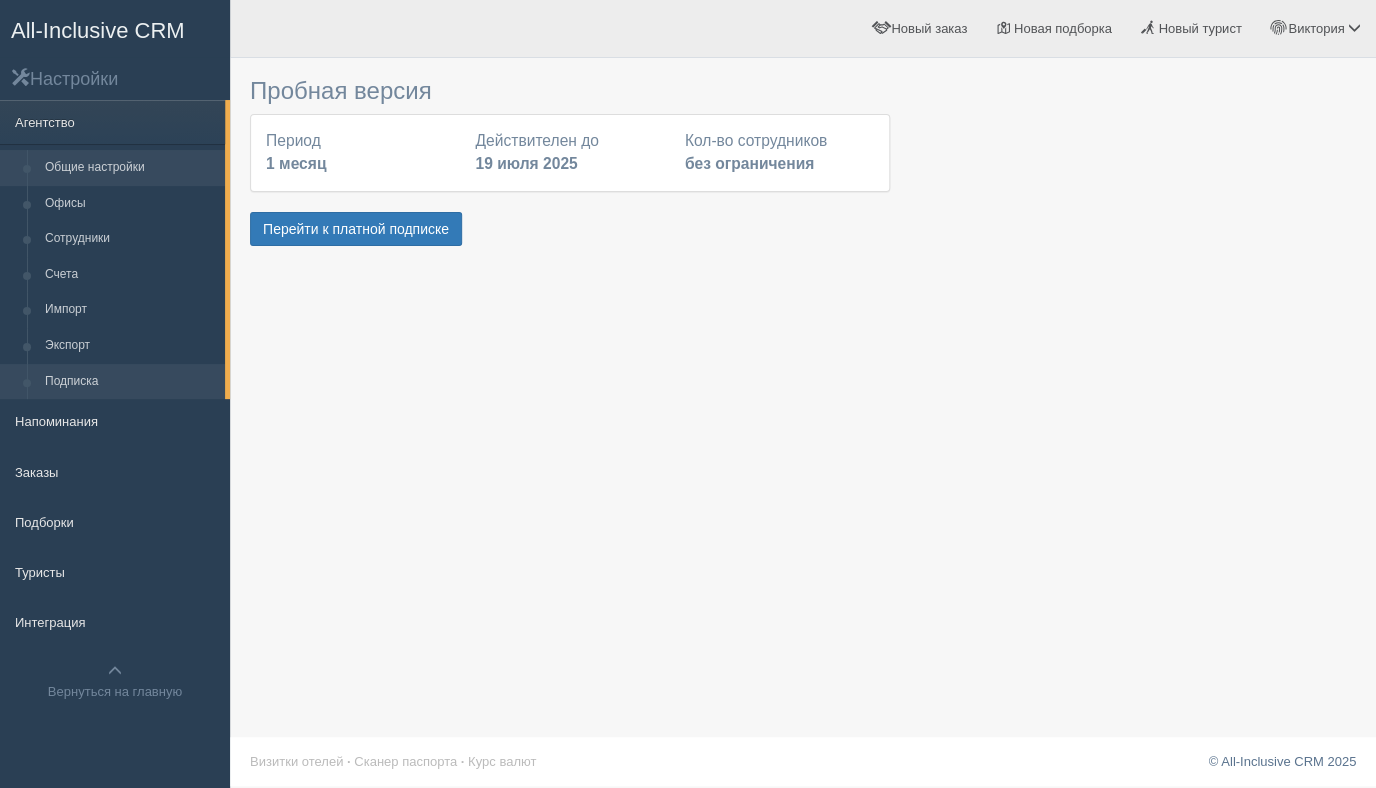 click on "Общие настройки" at bounding box center (130, 168) 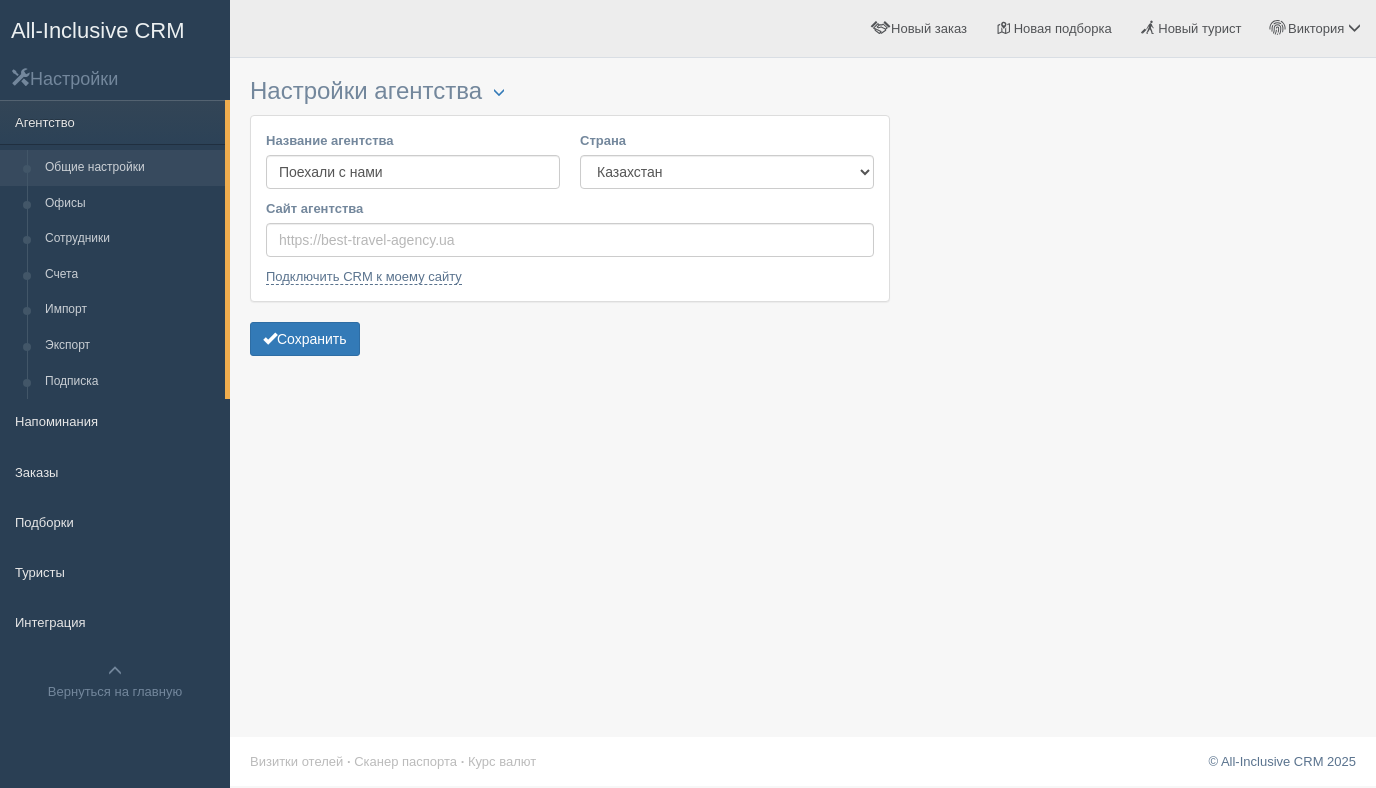 scroll, scrollTop: 0, scrollLeft: 0, axis: both 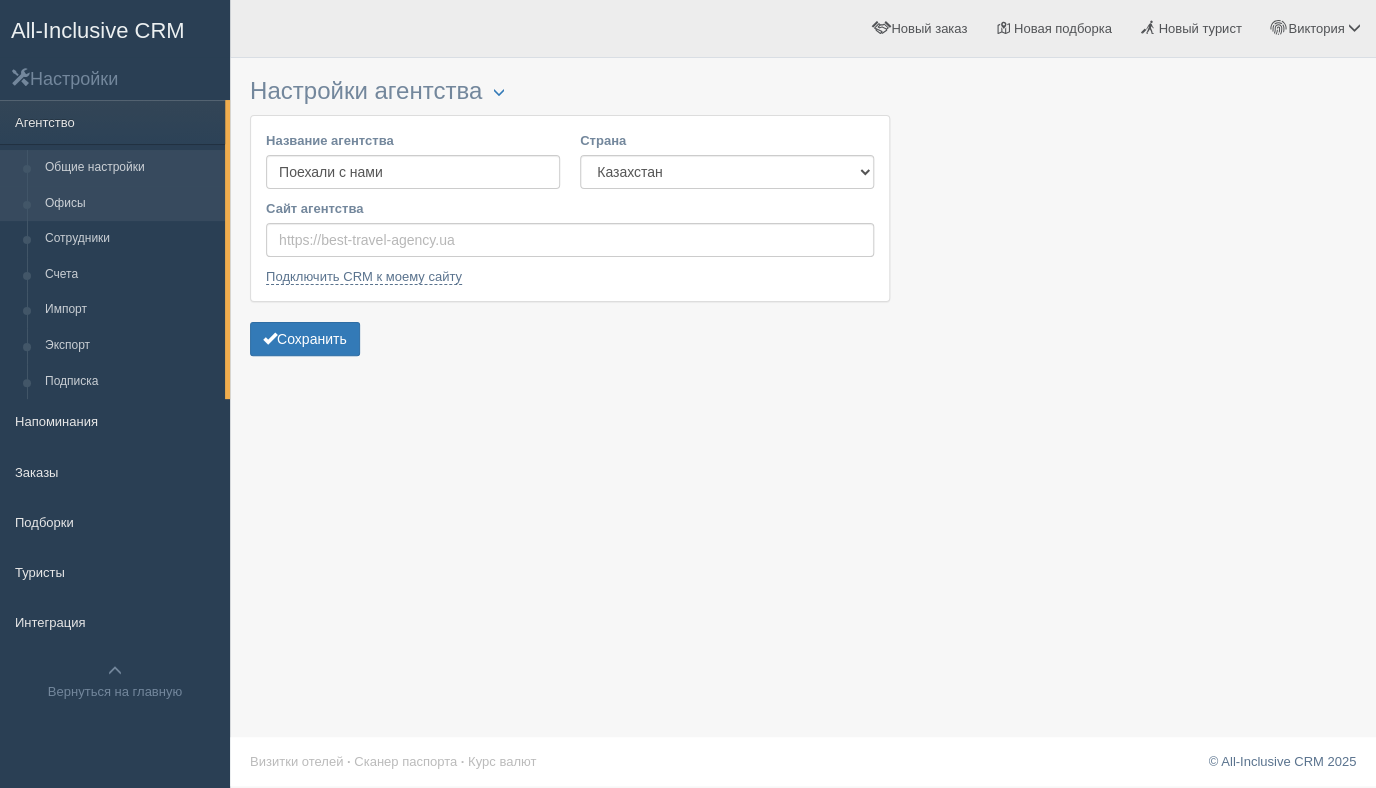 click on "Офисы" at bounding box center (130, 204) 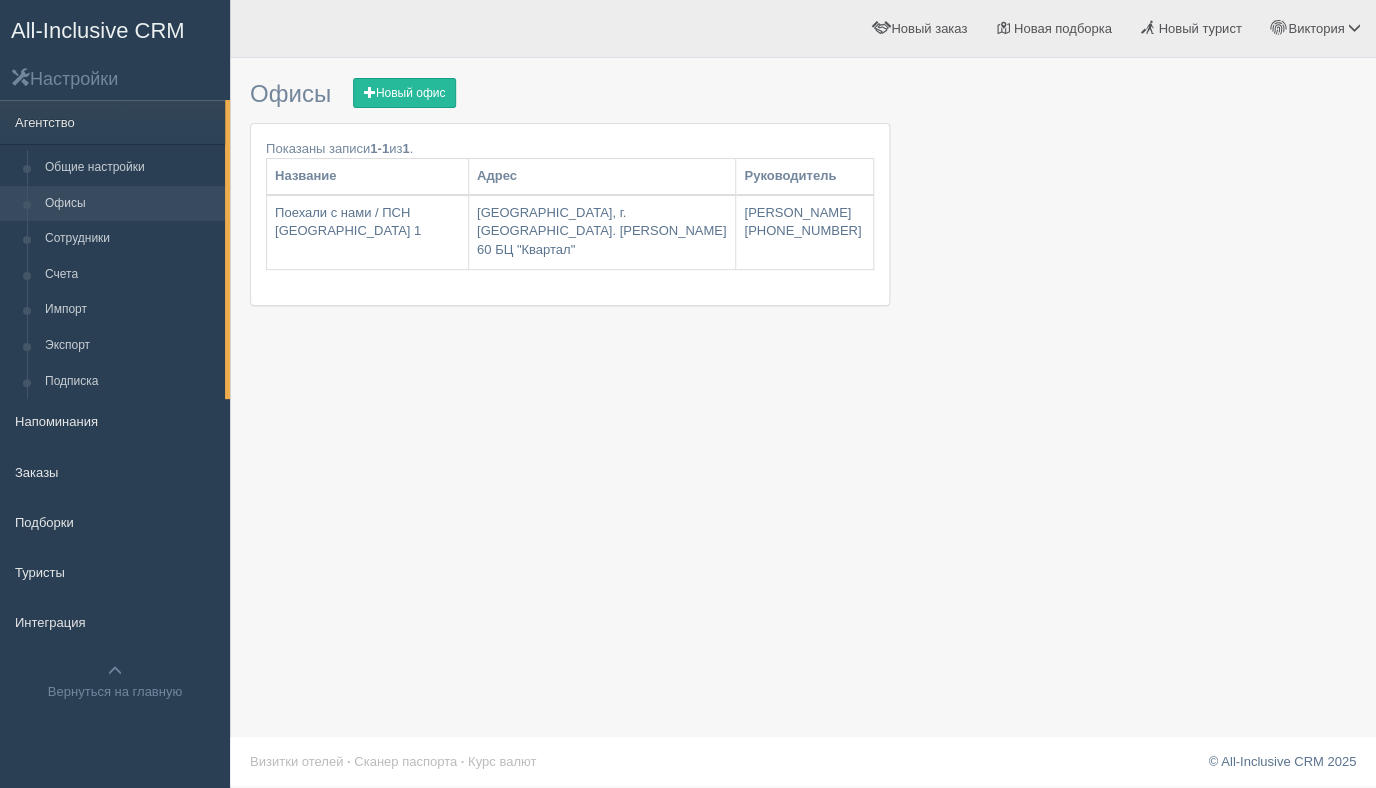 scroll, scrollTop: 2, scrollLeft: 0, axis: vertical 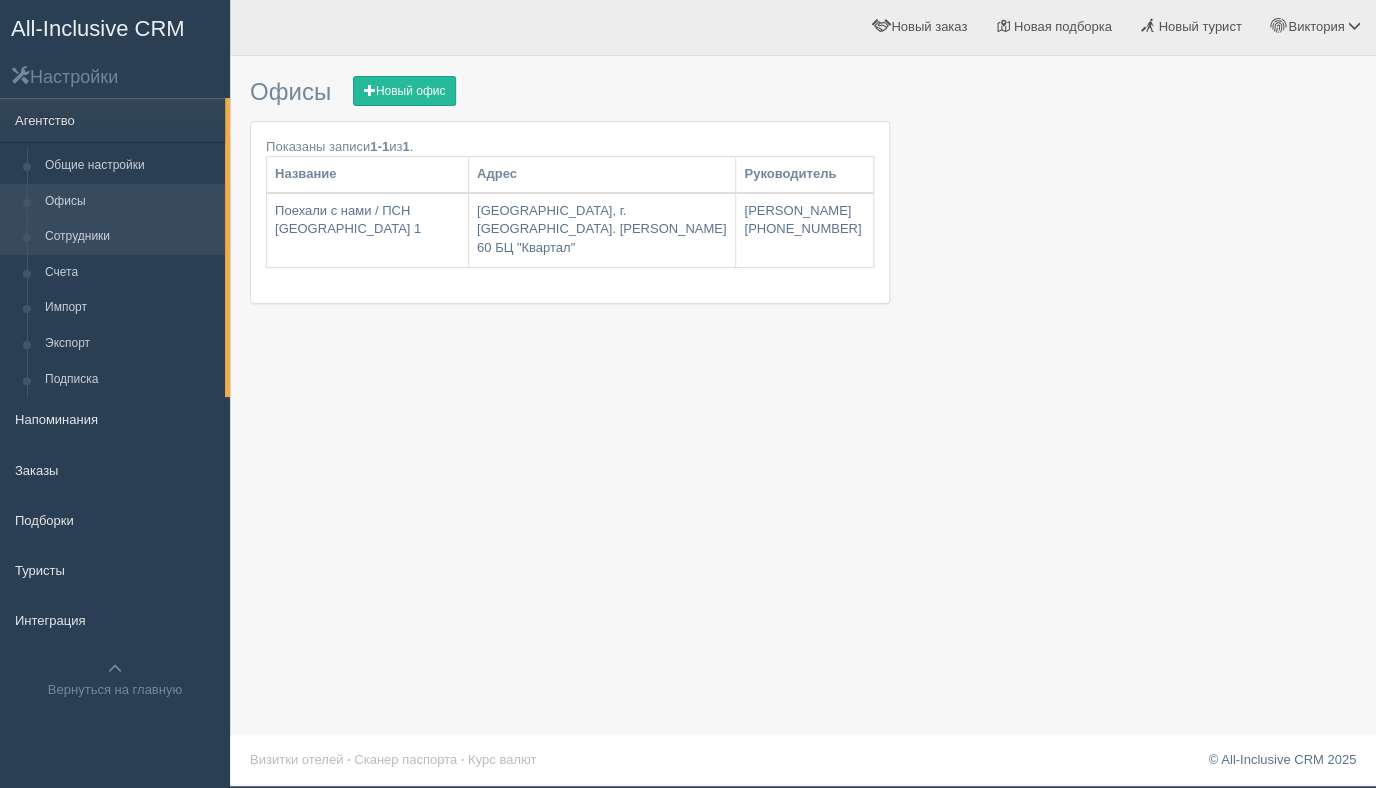 click on "Сотрудники" at bounding box center [130, 237] 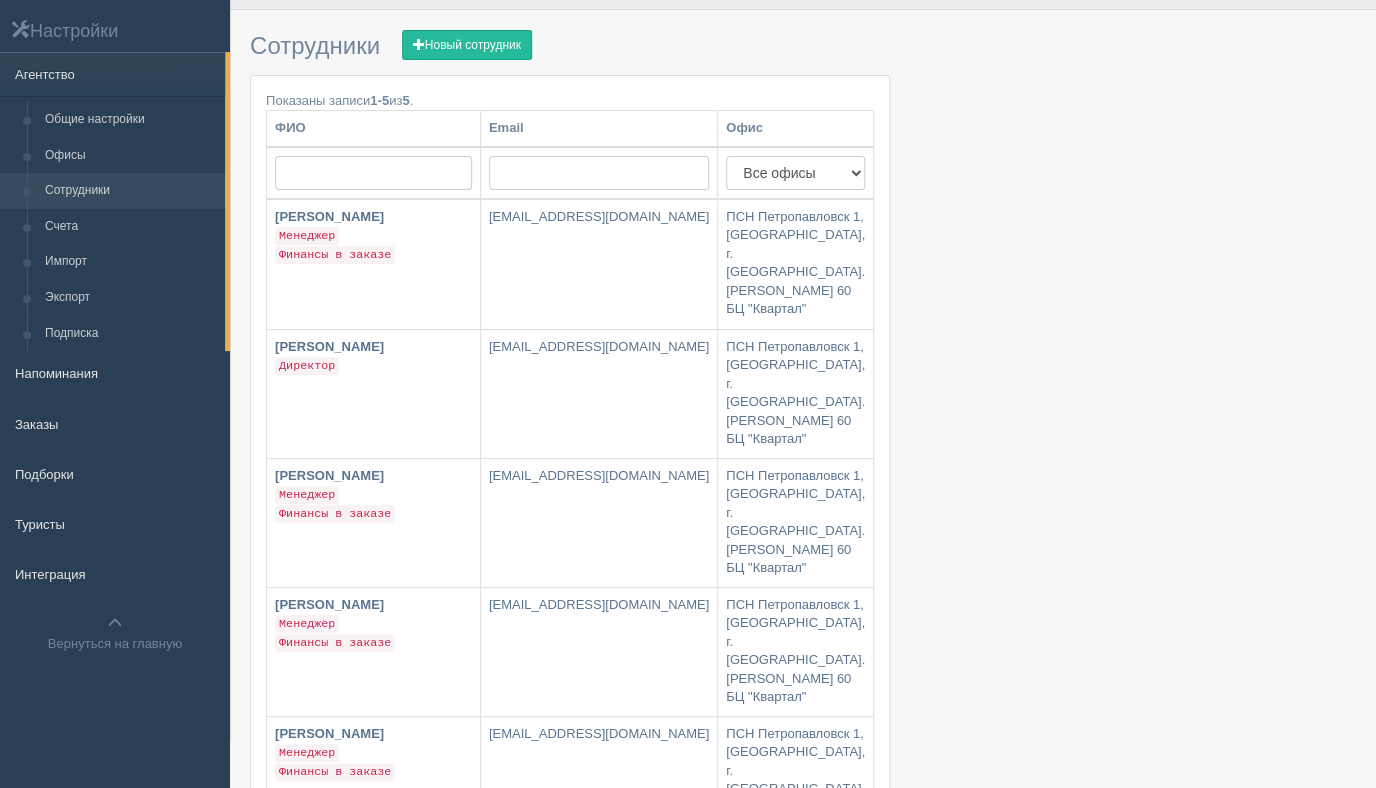 scroll, scrollTop: 0, scrollLeft: 0, axis: both 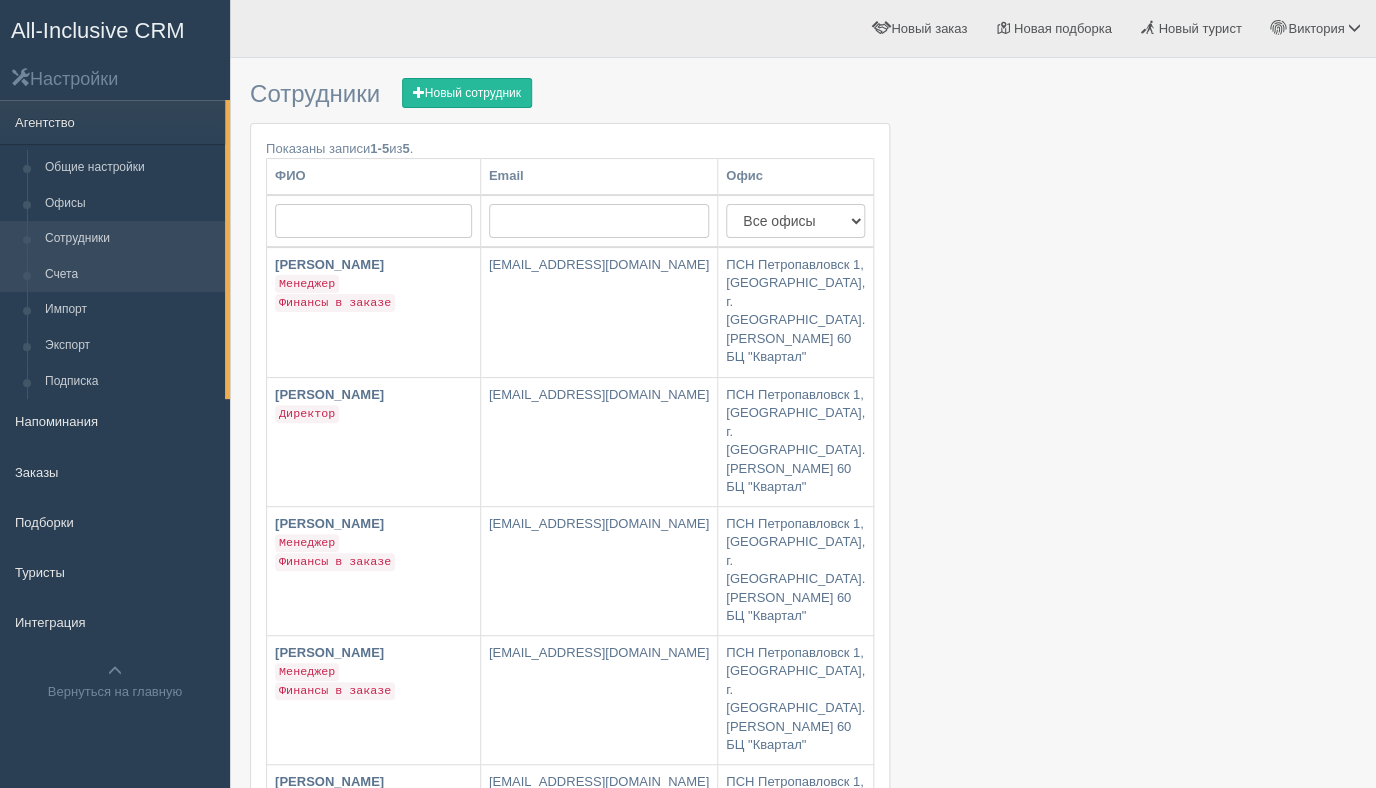 click on "Счета" at bounding box center (130, 275) 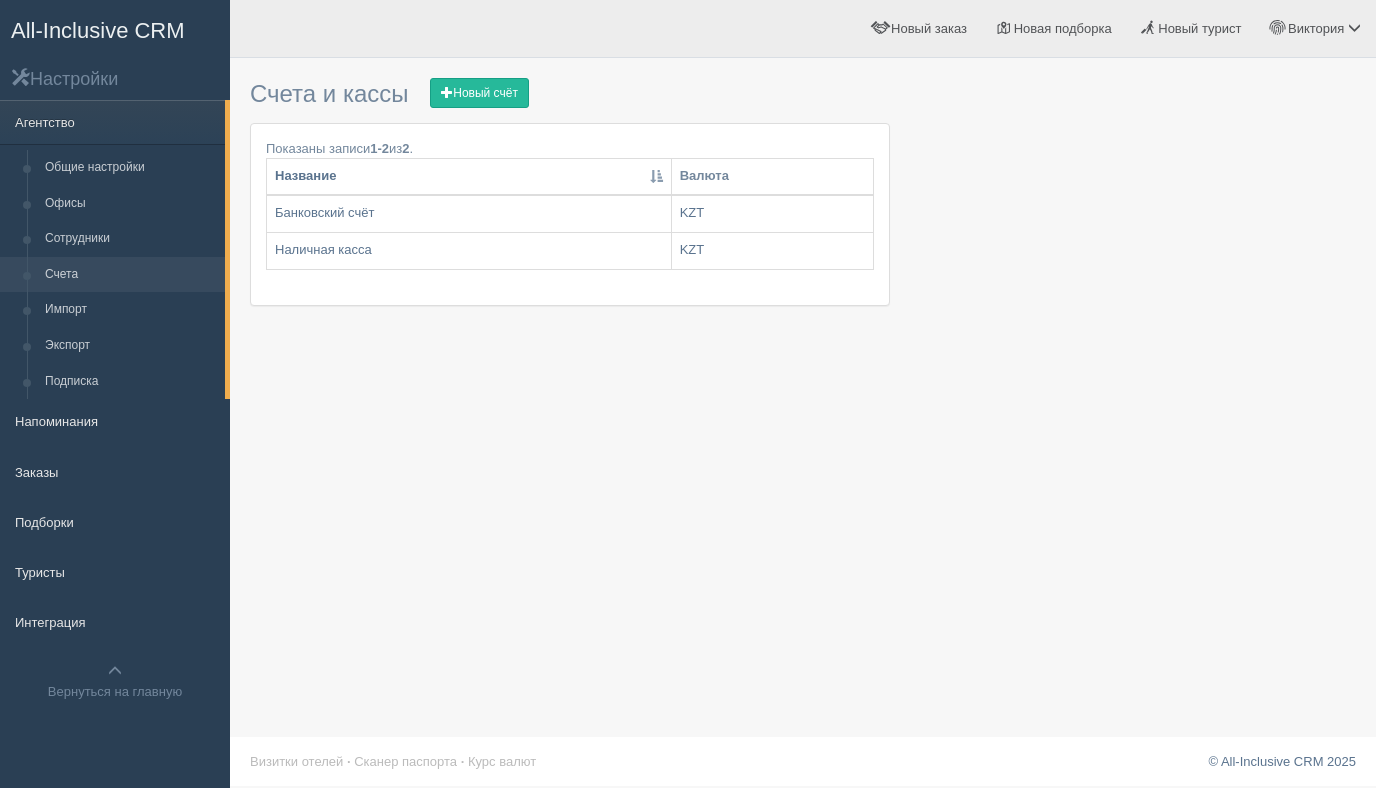 scroll, scrollTop: 0, scrollLeft: 0, axis: both 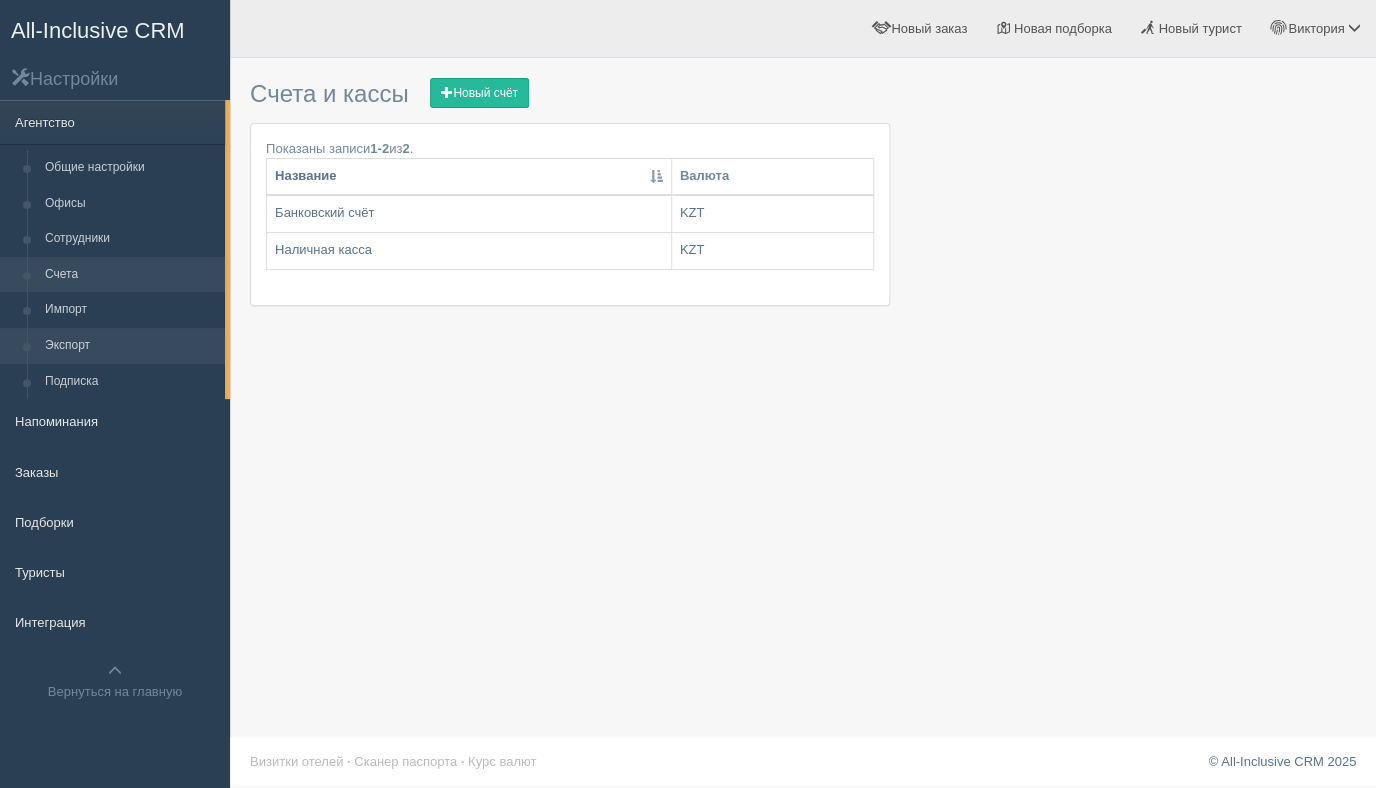 click on "Экспорт" at bounding box center (130, 346) 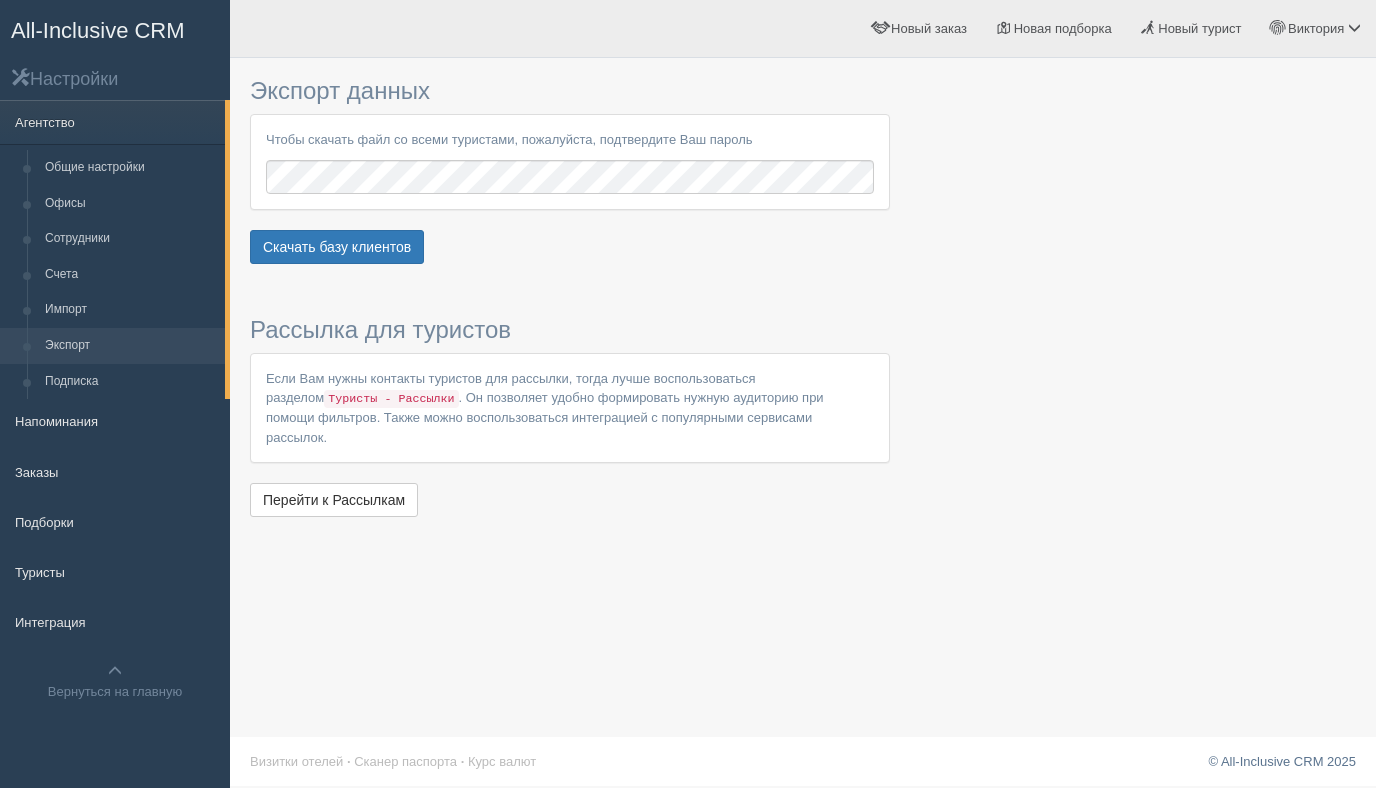scroll, scrollTop: 0, scrollLeft: 0, axis: both 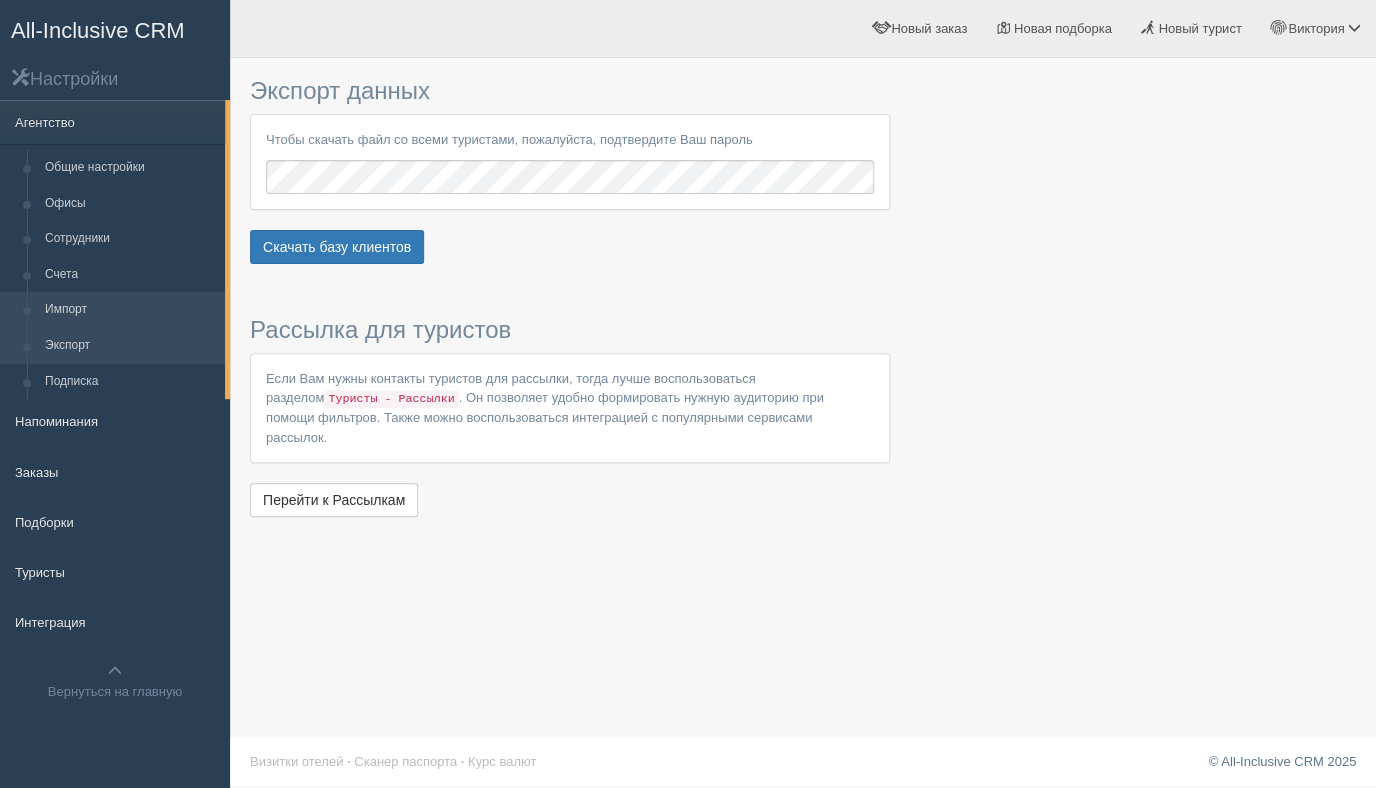 click on "Импорт" at bounding box center [130, 310] 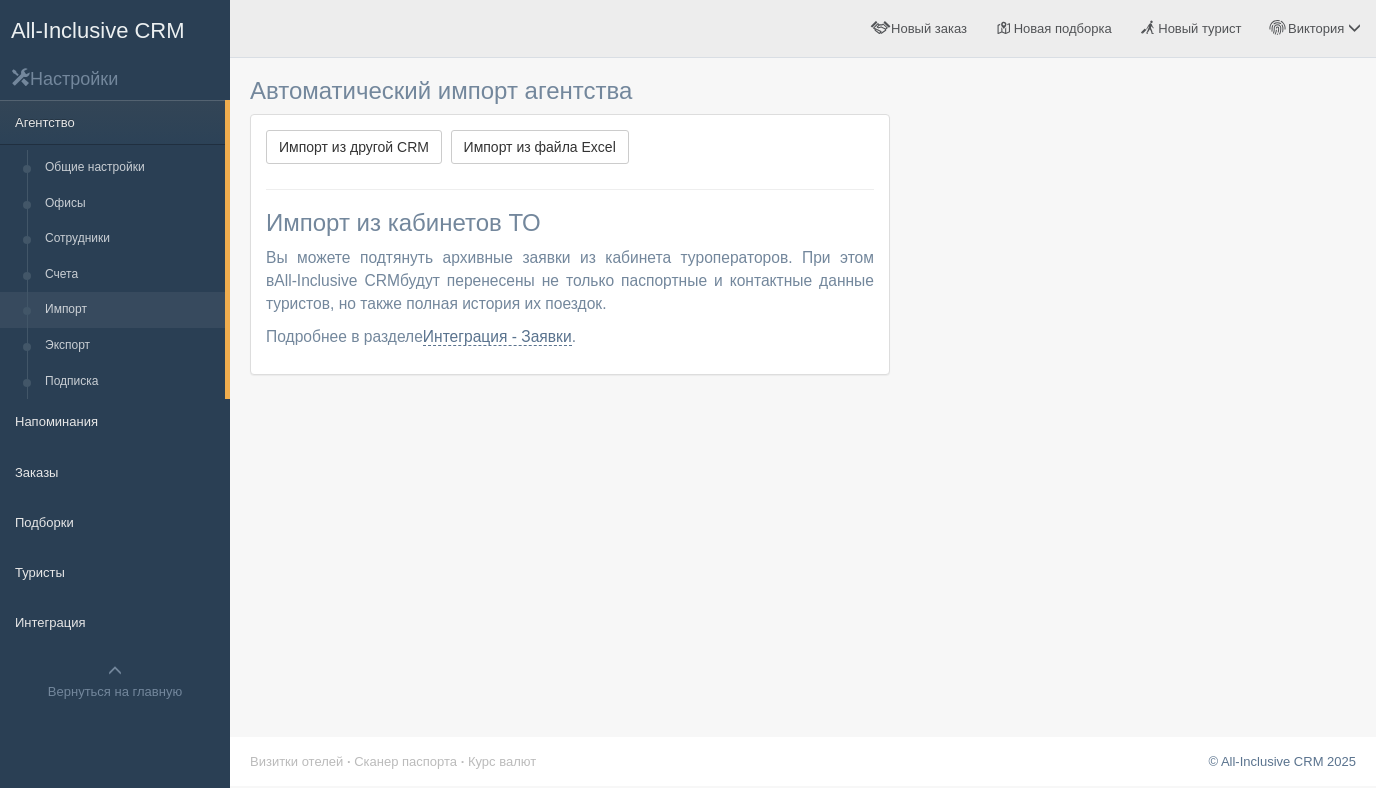 scroll, scrollTop: 0, scrollLeft: 0, axis: both 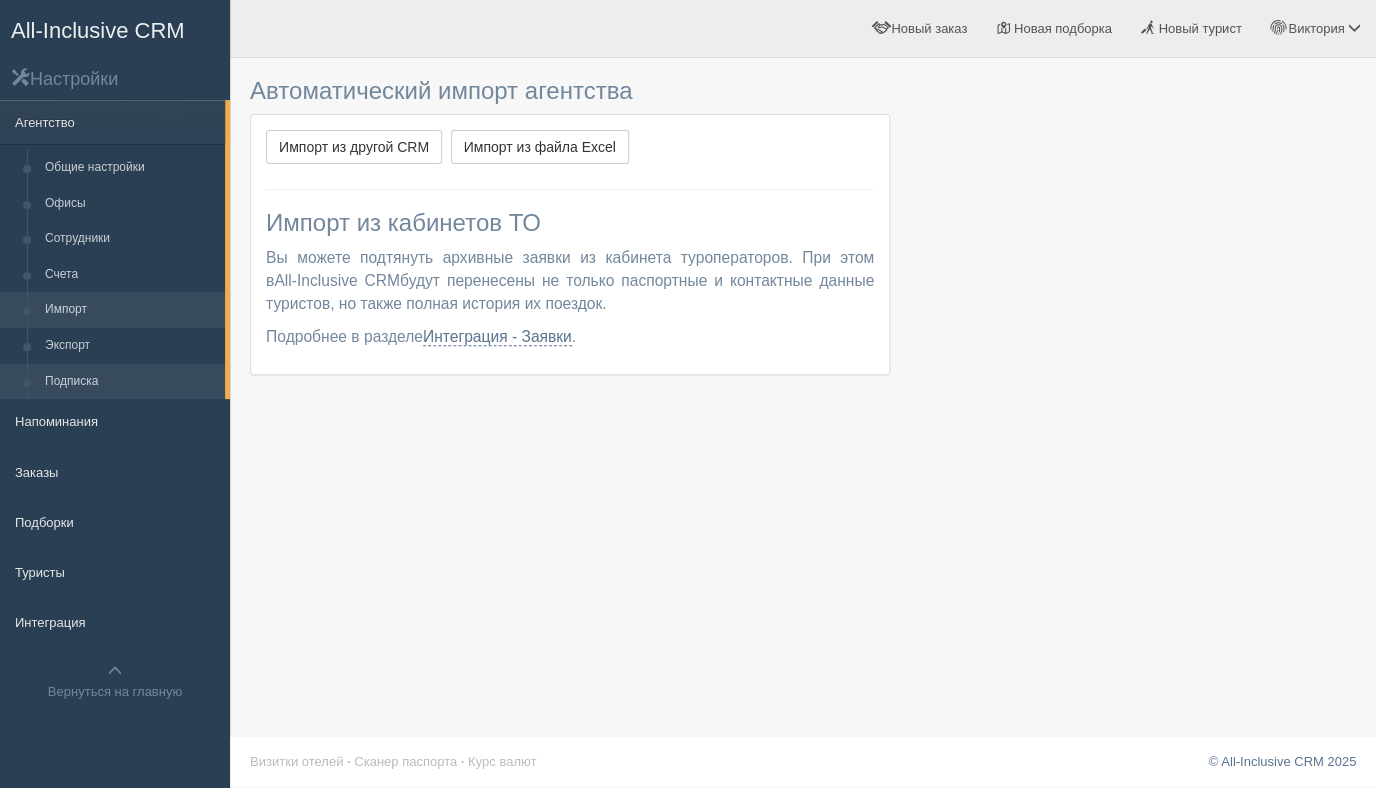 click on "Подписка" at bounding box center (130, 382) 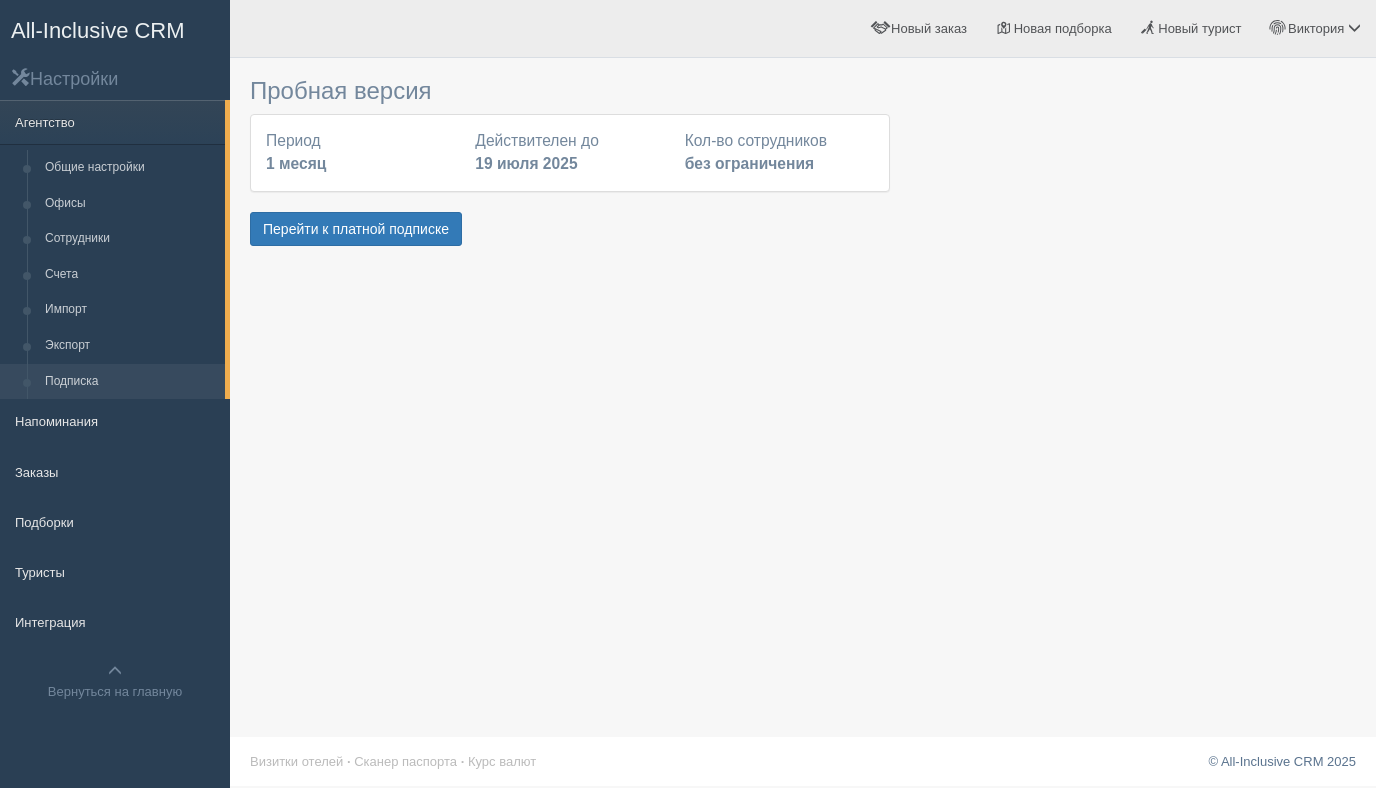 scroll, scrollTop: 0, scrollLeft: 0, axis: both 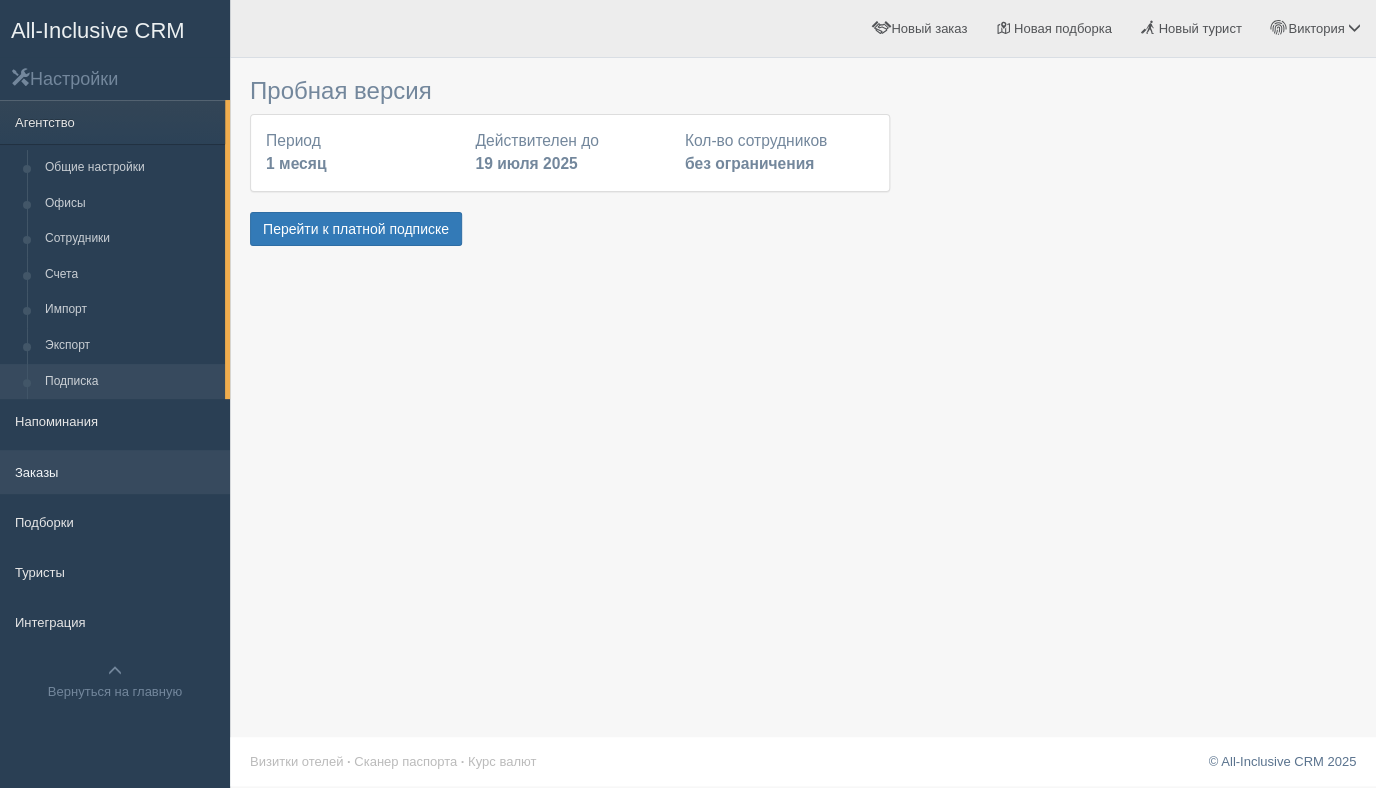 click on "Заказы" at bounding box center (115, 472) 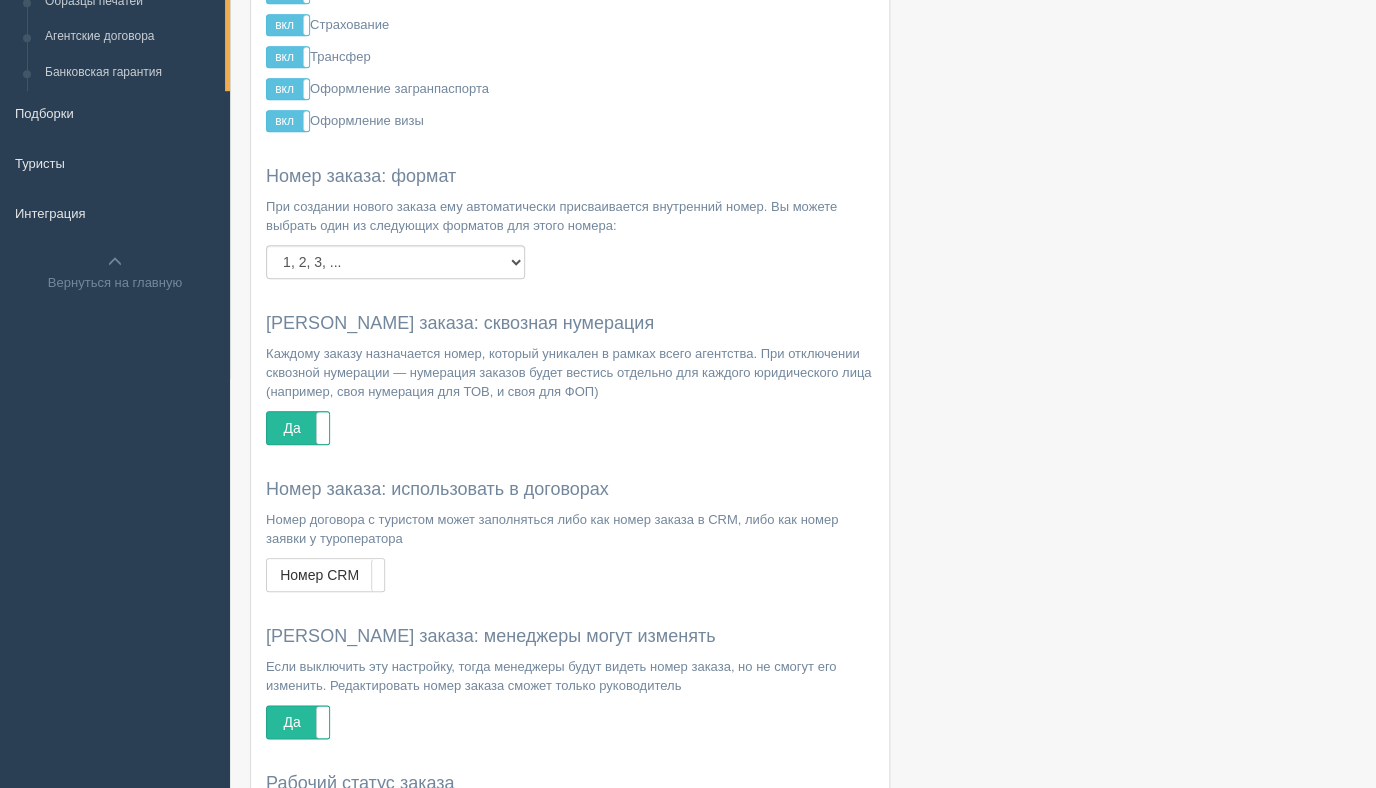 scroll, scrollTop: 412, scrollLeft: 0, axis: vertical 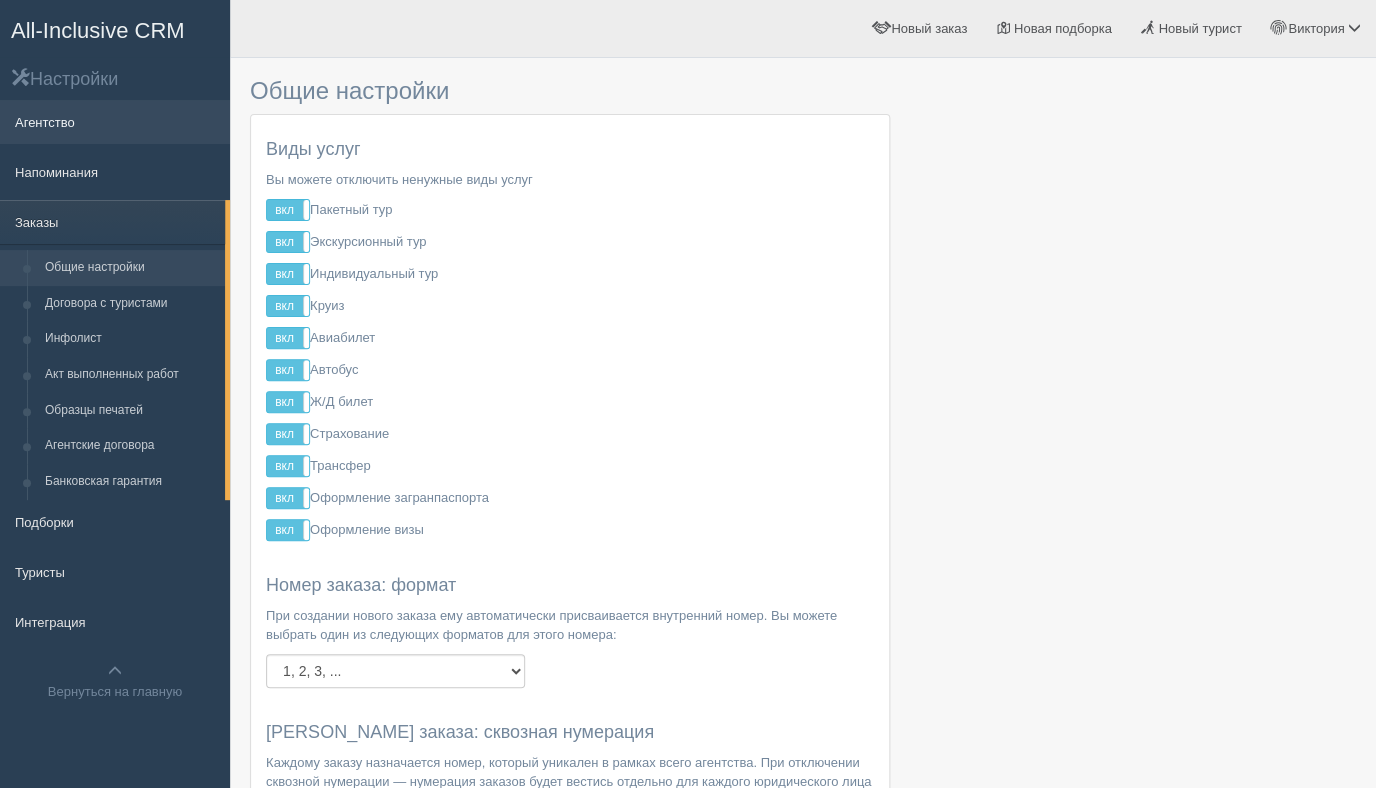 click on "Агентство" at bounding box center (115, 122) 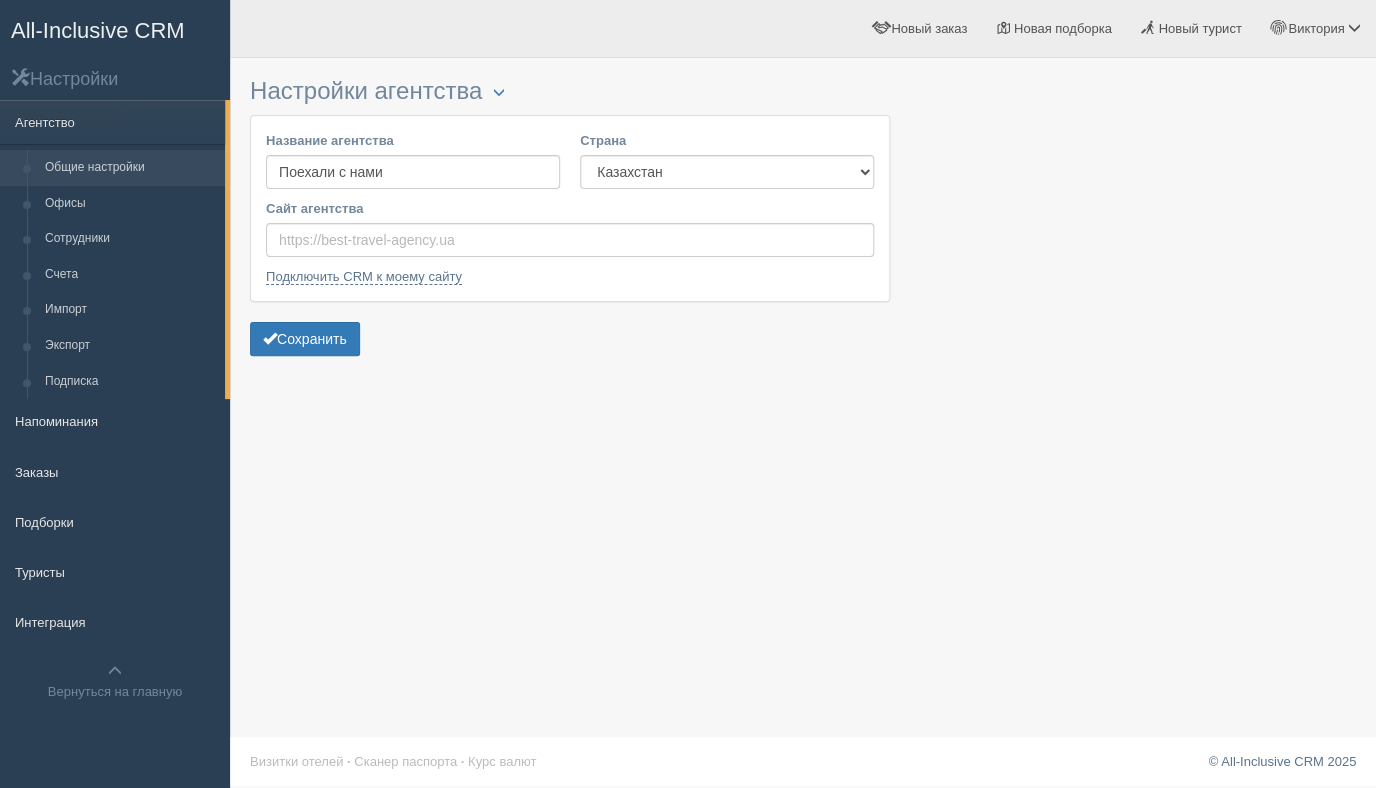 scroll, scrollTop: 2, scrollLeft: 0, axis: vertical 